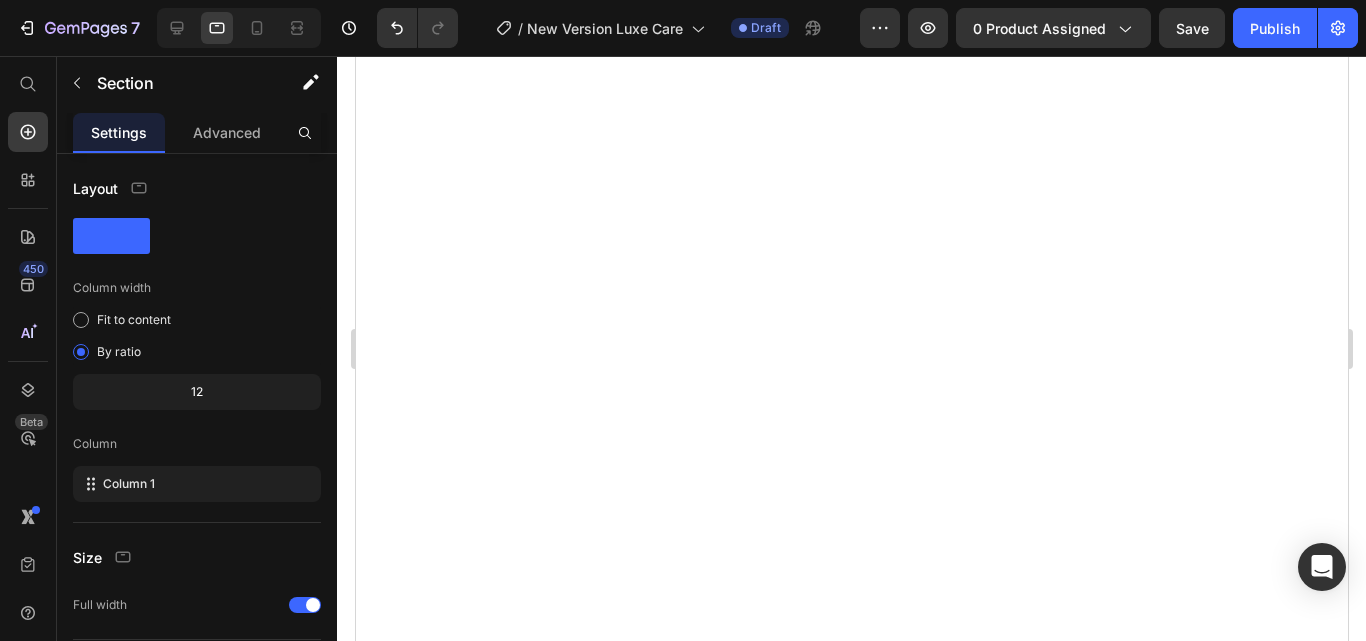 scroll, scrollTop: 0, scrollLeft: 0, axis: both 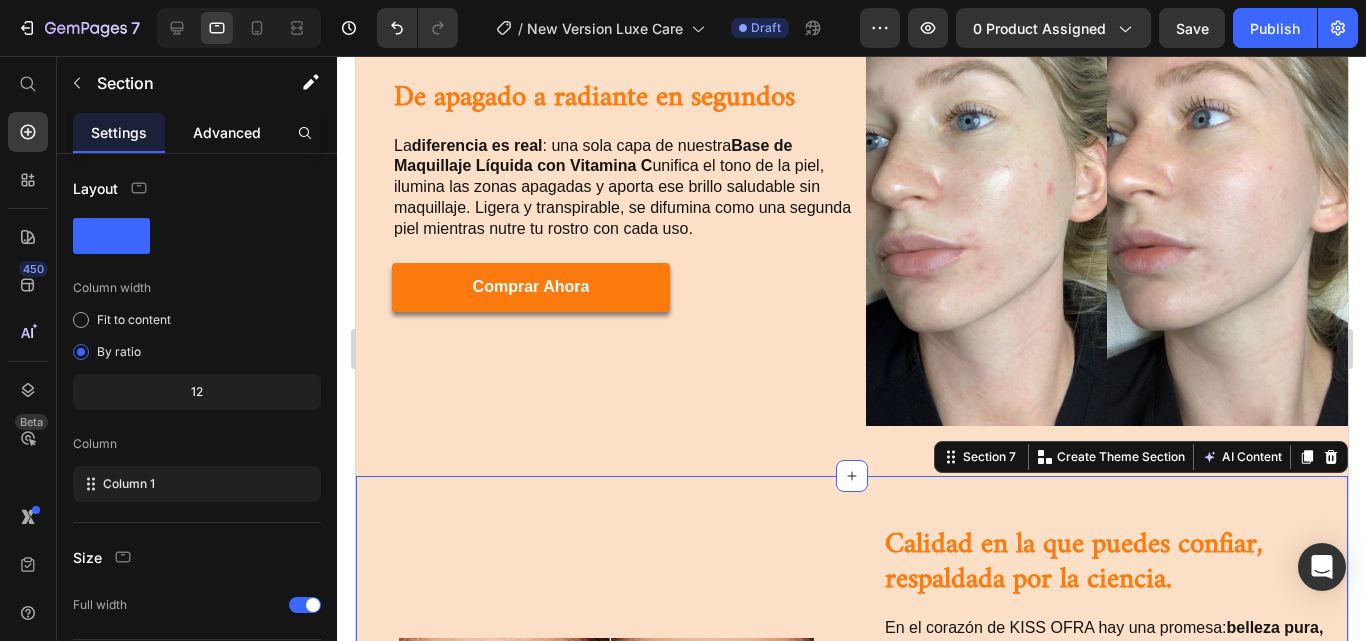 click on "Advanced" at bounding box center [227, 132] 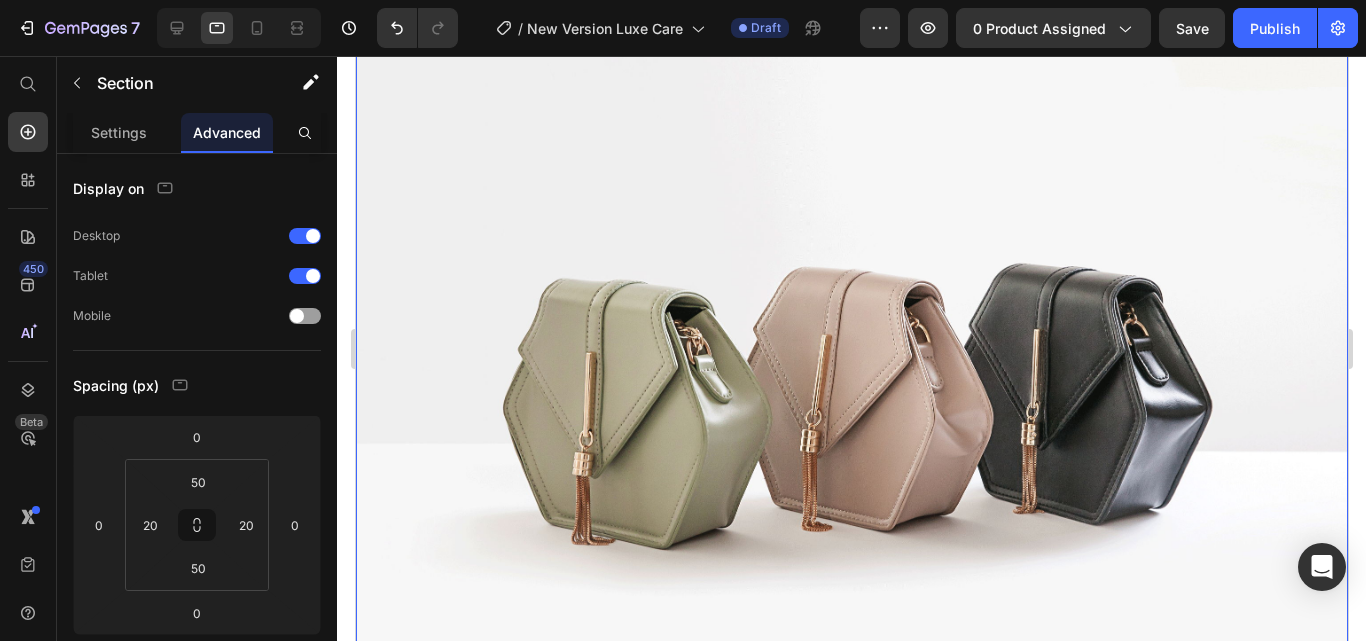 scroll, scrollTop: 4389, scrollLeft: 0, axis: vertical 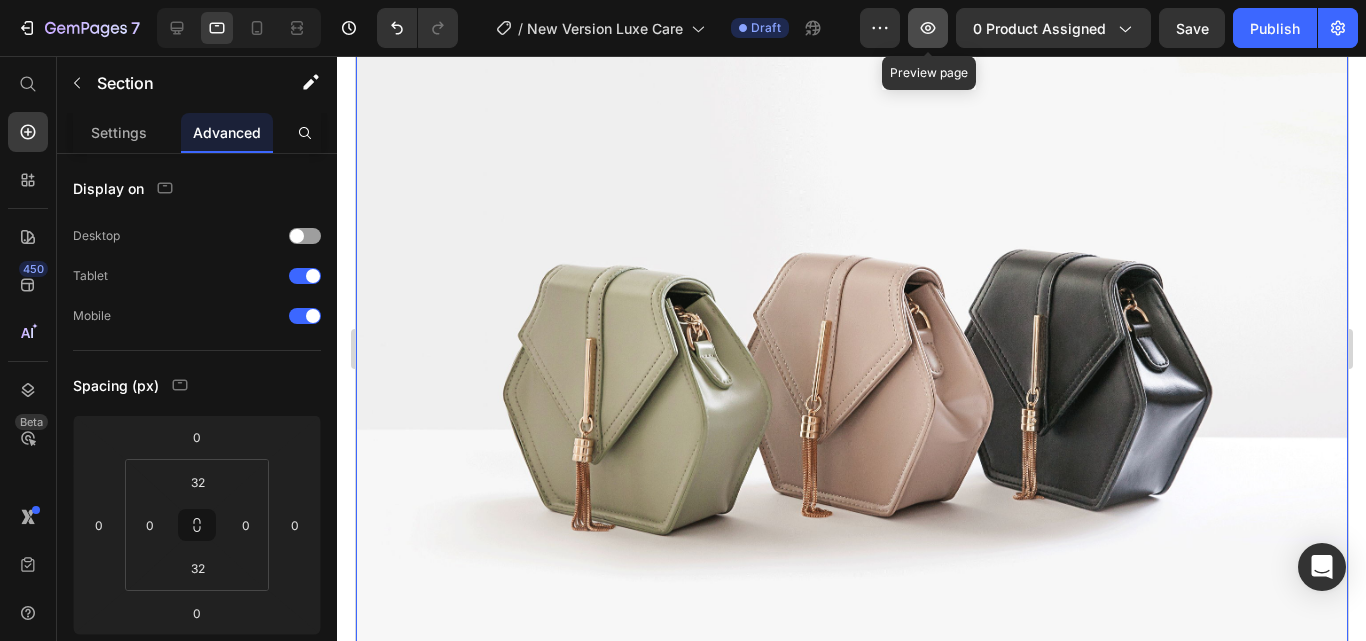 click 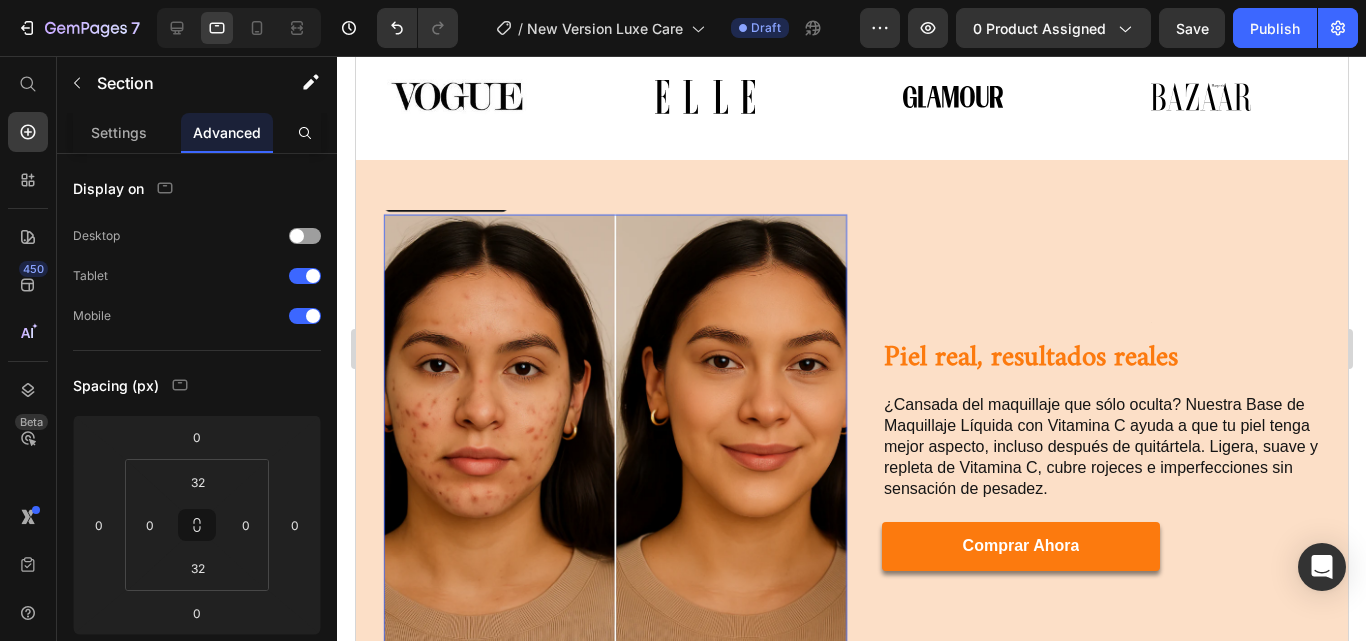 scroll, scrollTop: 1324, scrollLeft: 0, axis: vertical 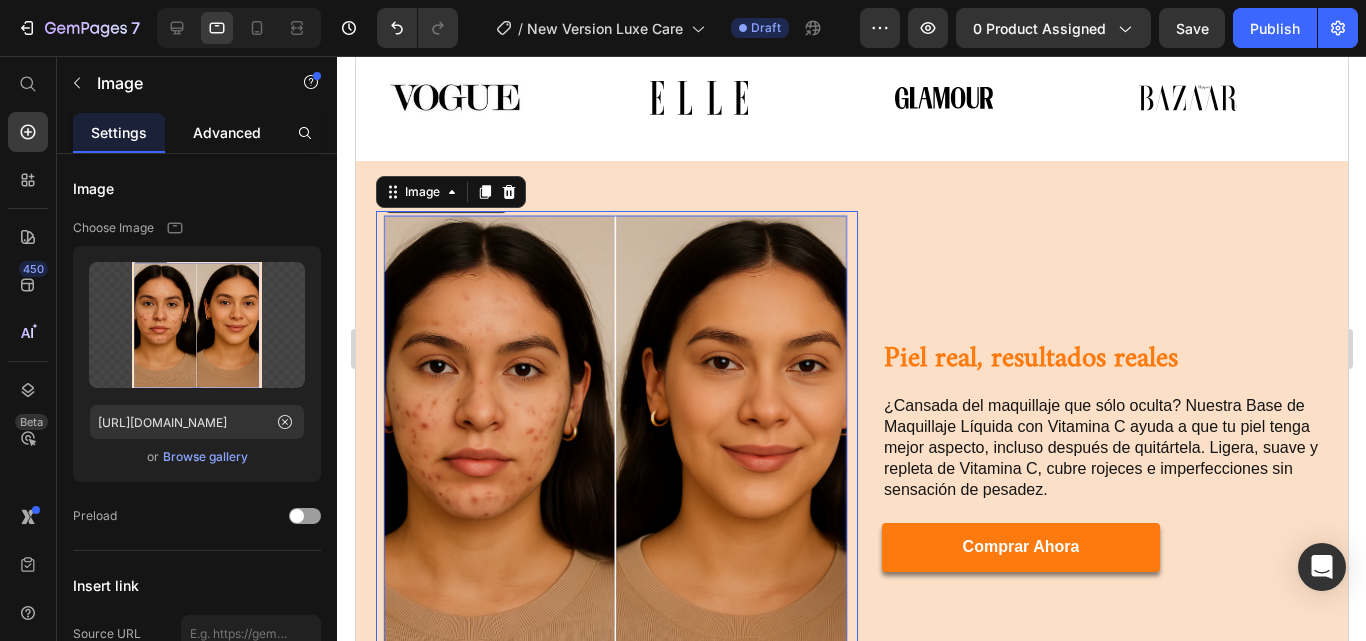 click on "Advanced" at bounding box center (227, 132) 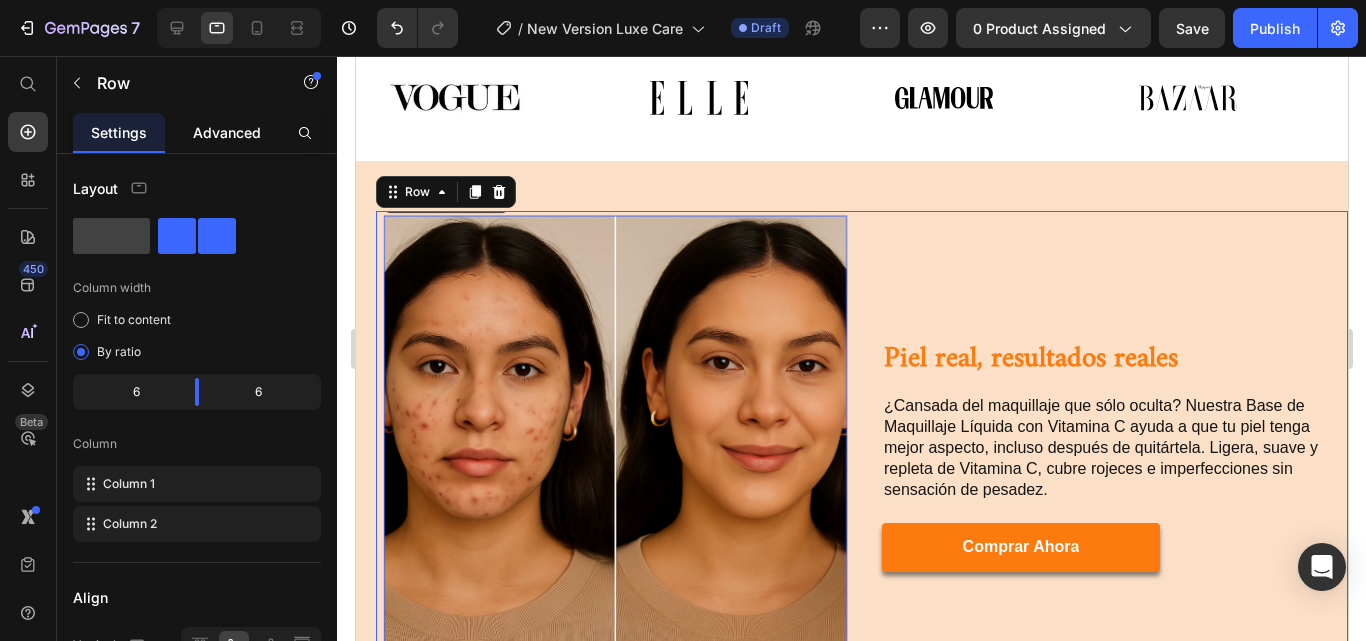 click on "Advanced" at bounding box center [227, 132] 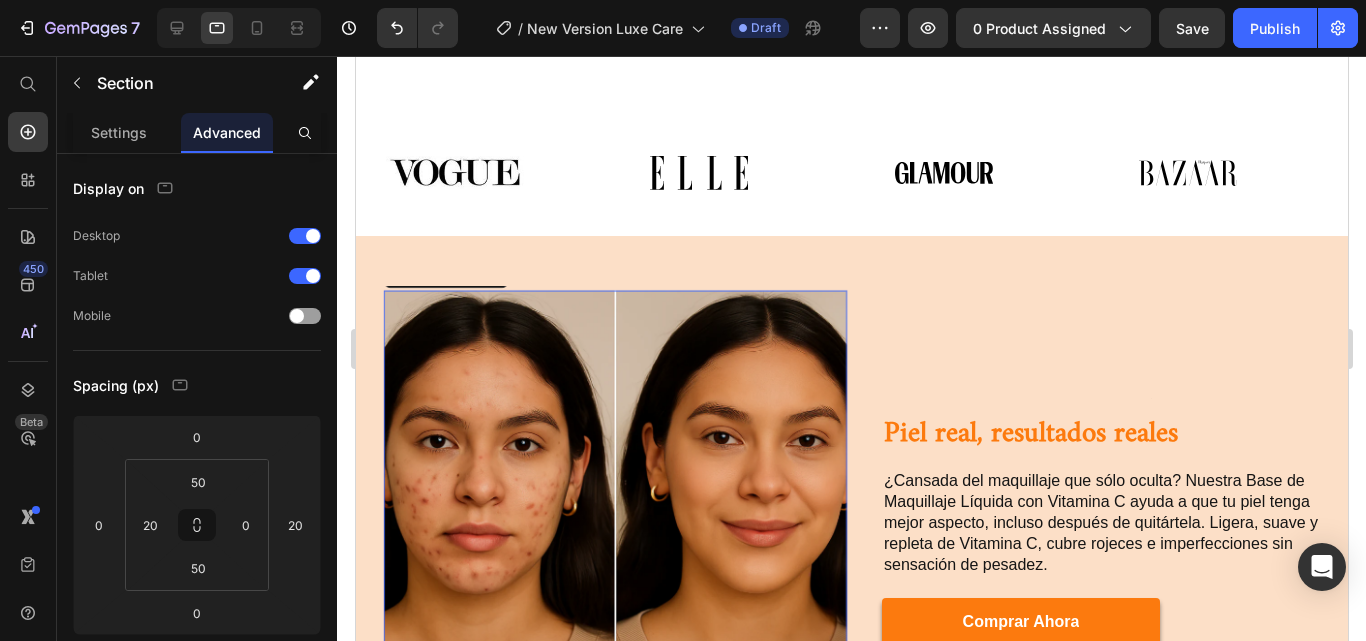scroll, scrollTop: 1243, scrollLeft: 0, axis: vertical 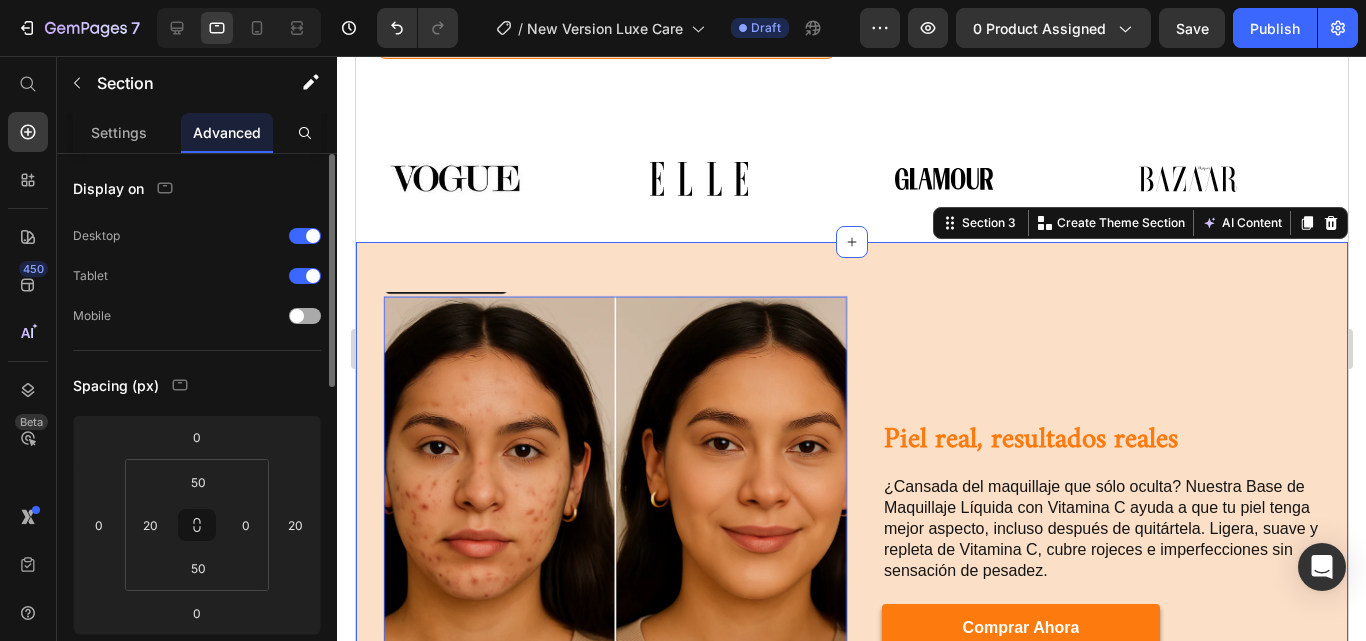 click at bounding box center [305, 316] 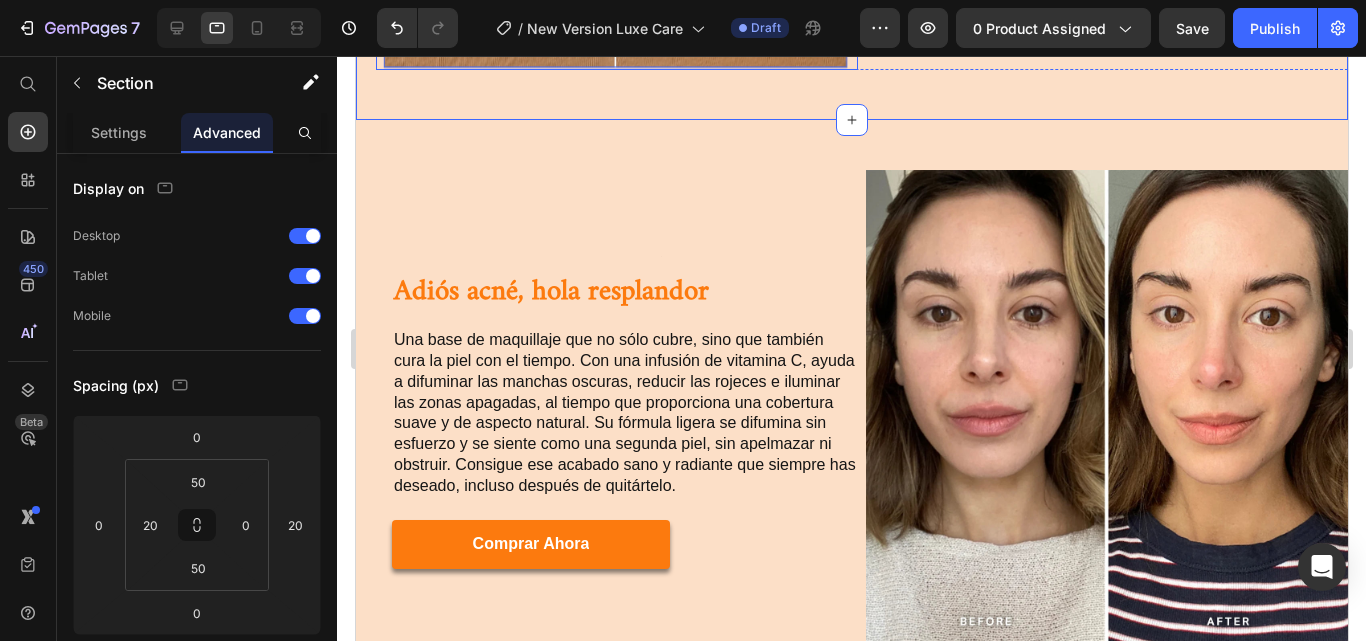 scroll, scrollTop: 1935, scrollLeft: 0, axis: vertical 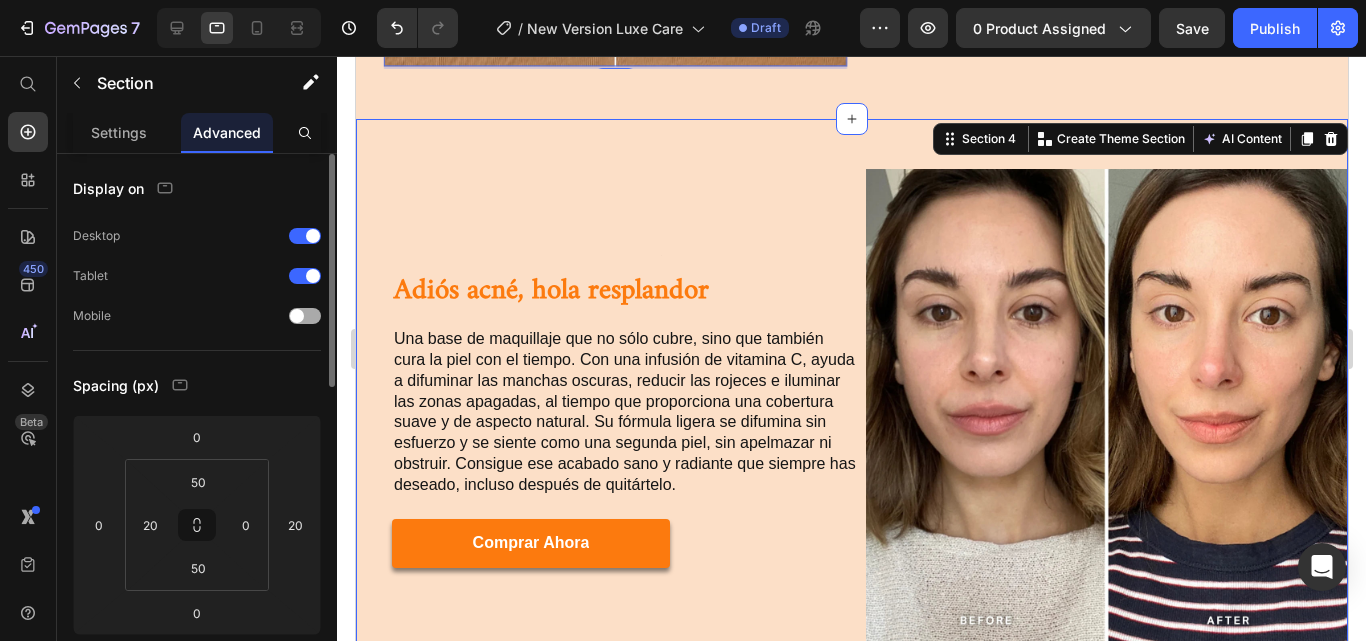click at bounding box center (305, 316) 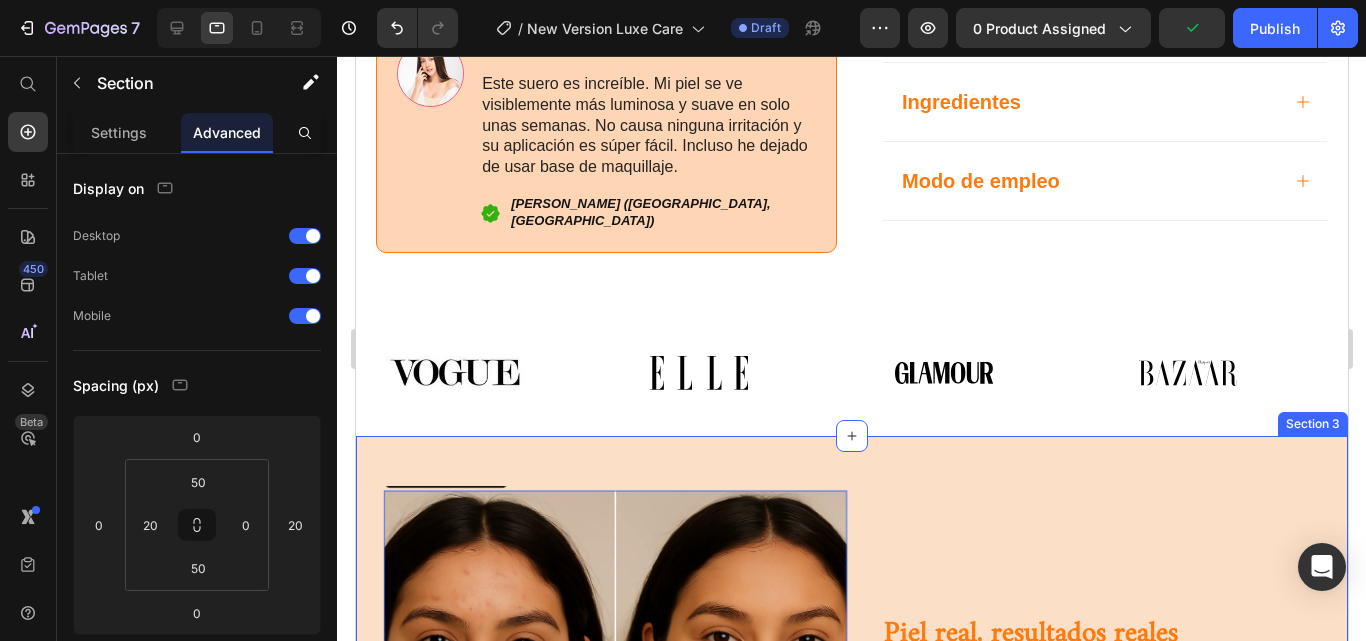 scroll, scrollTop: 1051, scrollLeft: 0, axis: vertical 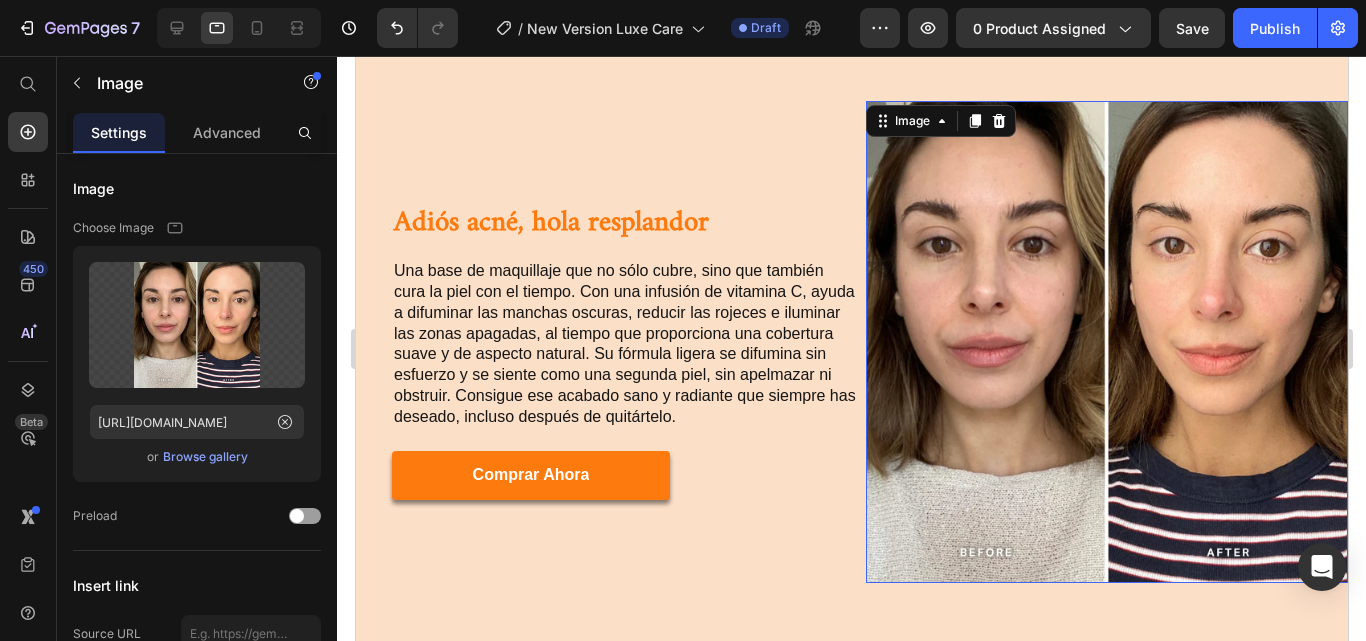 click at bounding box center (1106, 342) 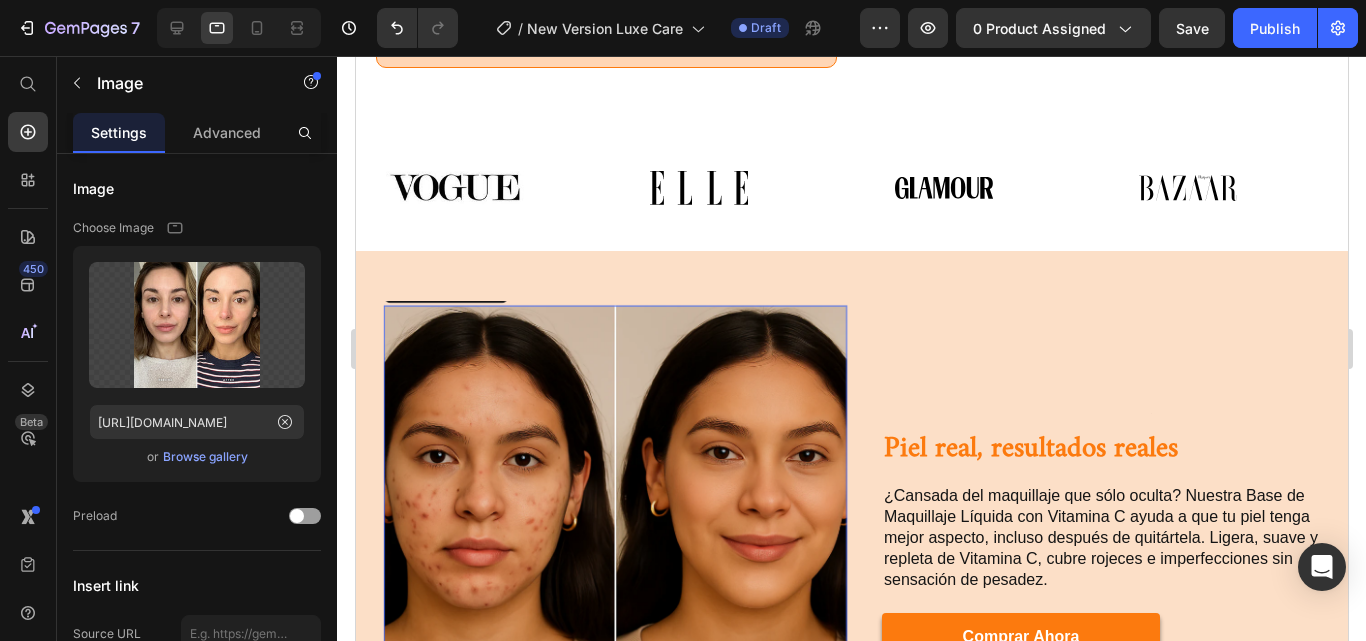 scroll, scrollTop: 1216, scrollLeft: 0, axis: vertical 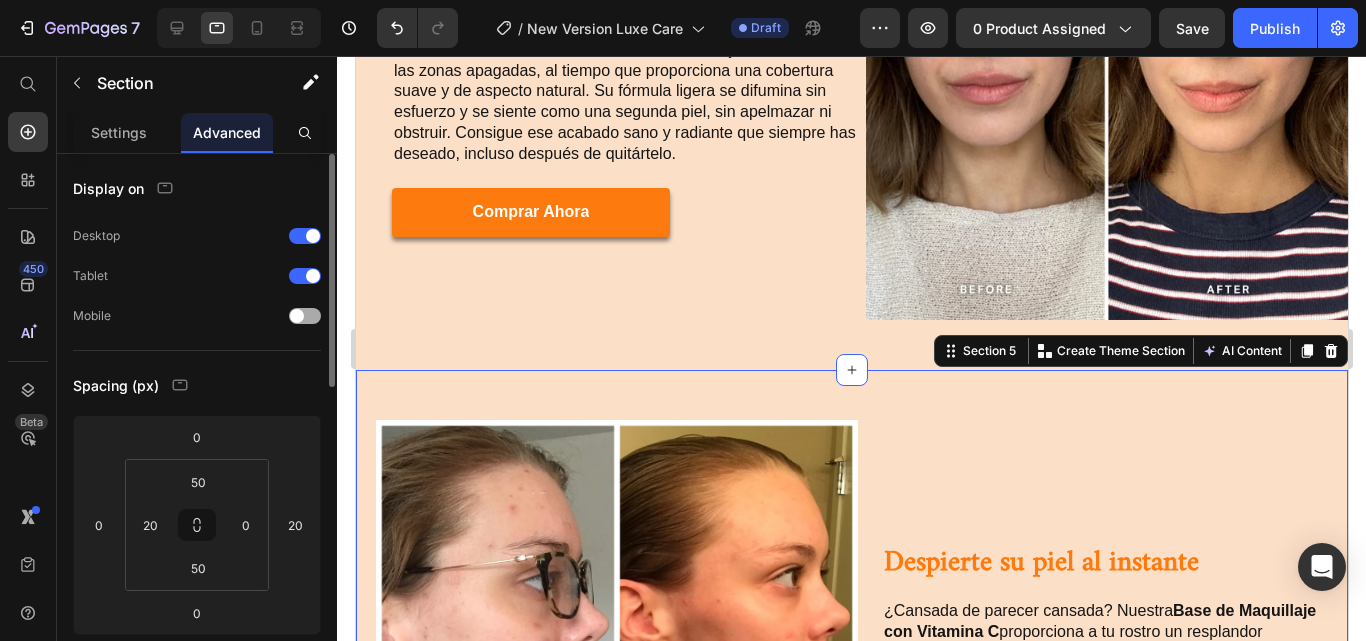 click at bounding box center (305, 316) 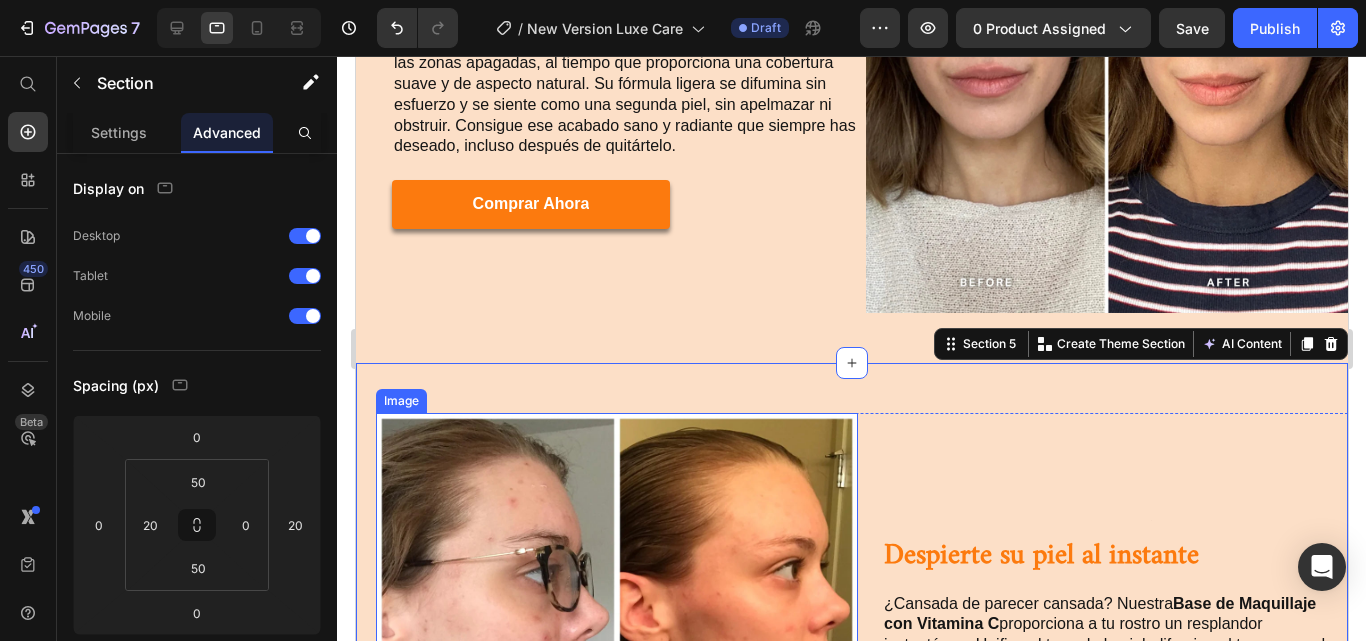 scroll, scrollTop: 2811, scrollLeft: 0, axis: vertical 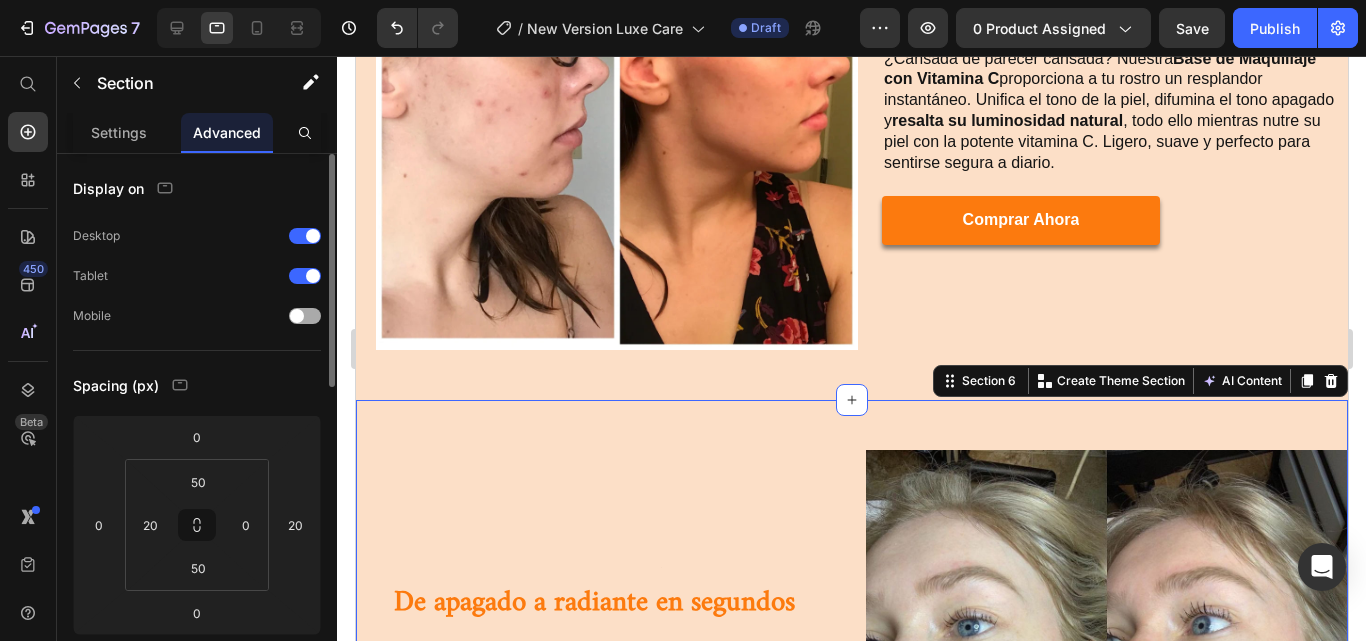 click 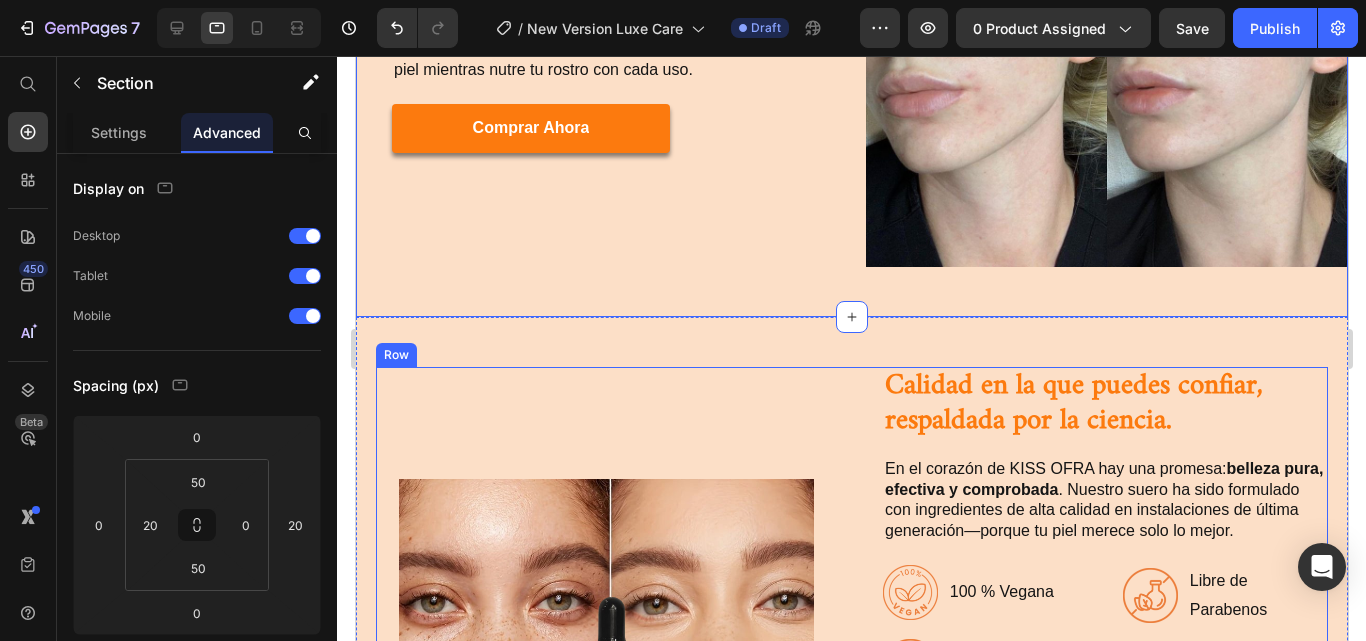 scroll, scrollTop: 3508, scrollLeft: 0, axis: vertical 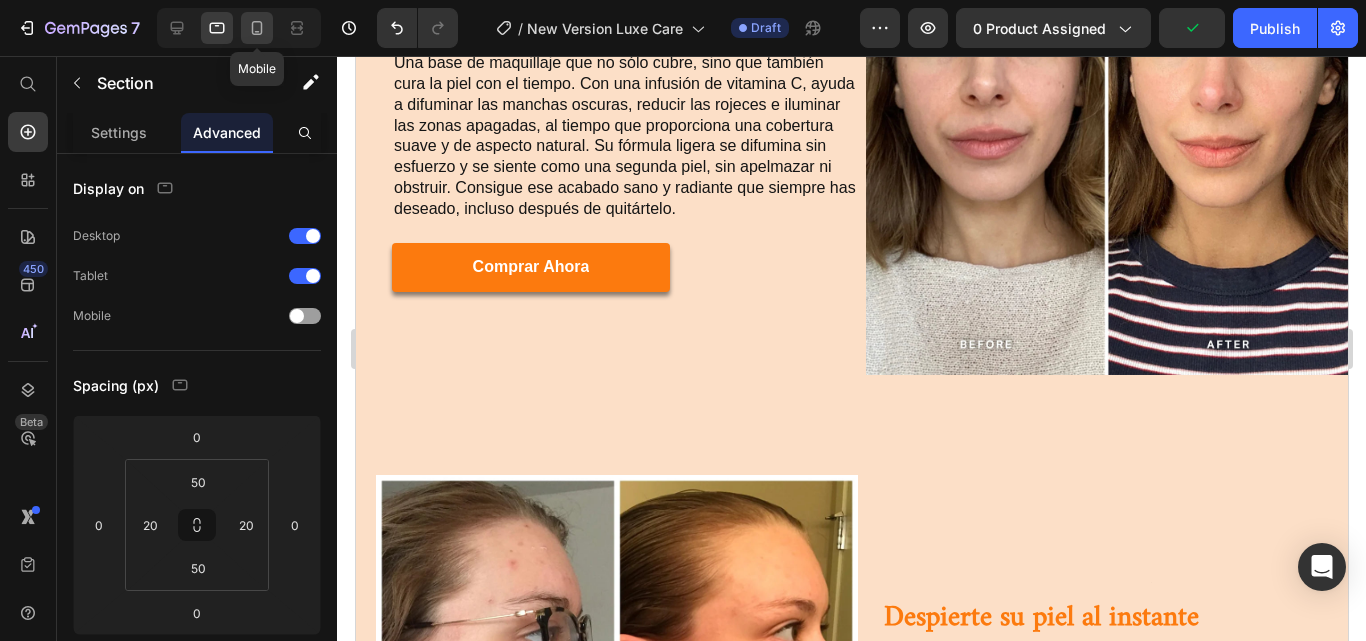 click 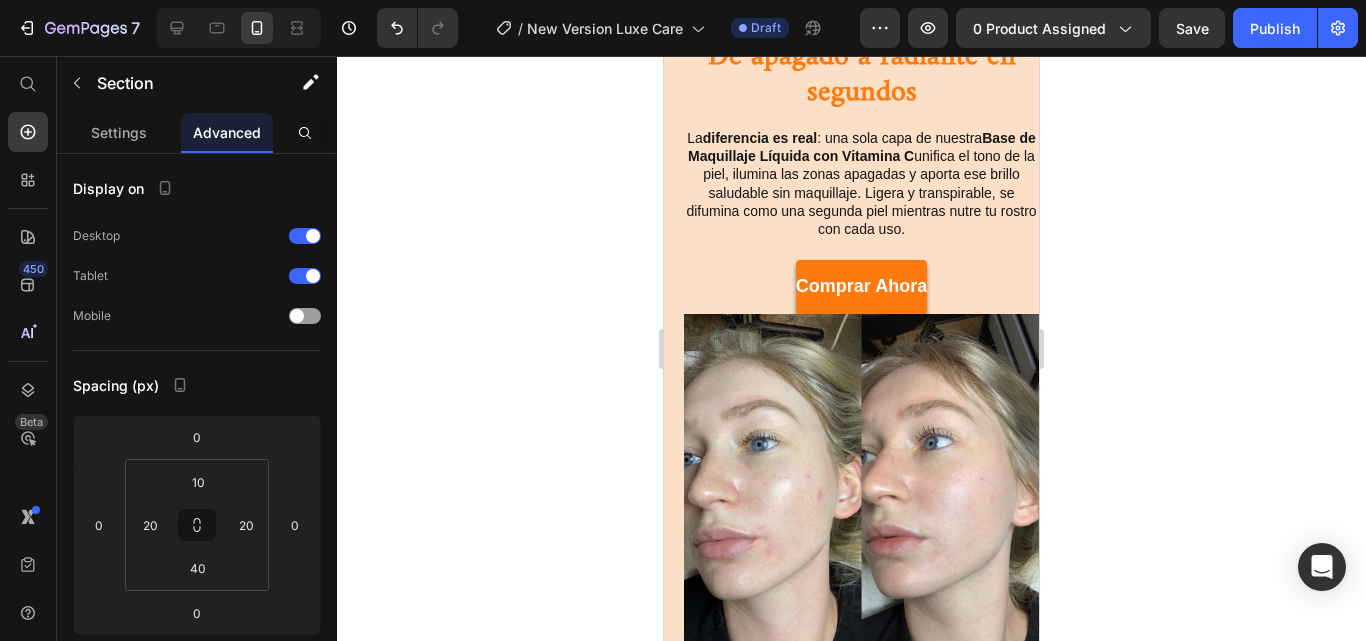 scroll, scrollTop: 3809, scrollLeft: 0, axis: vertical 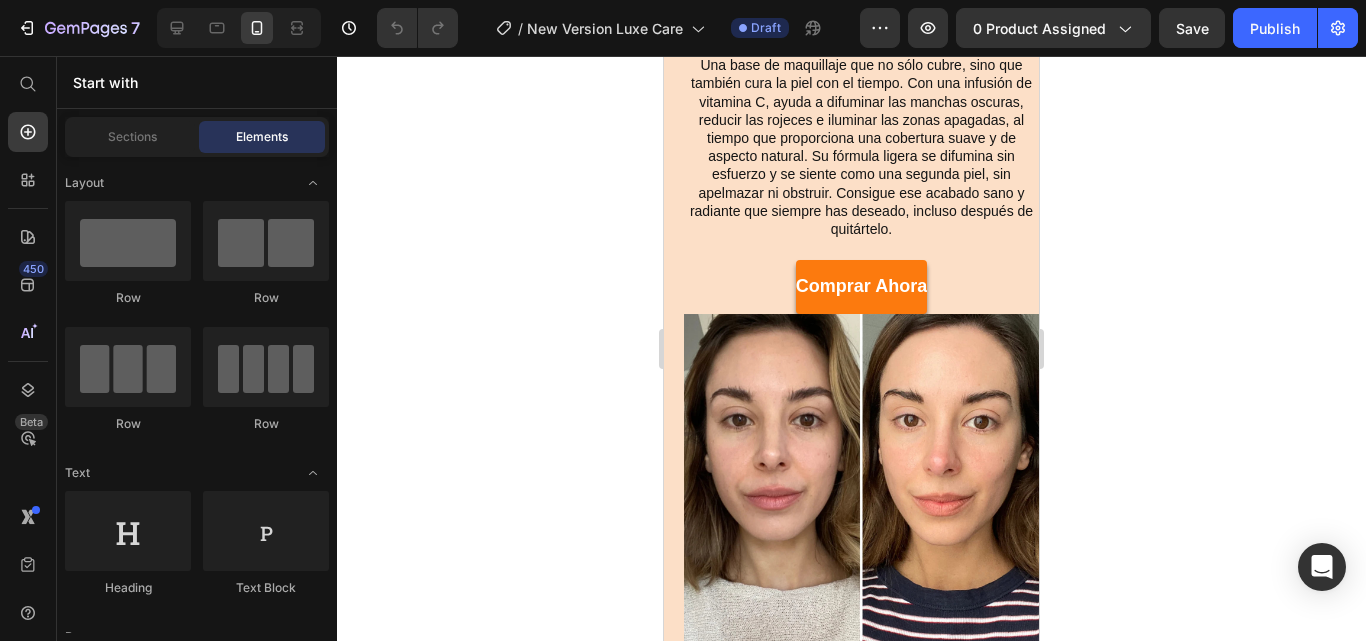 click on "7  Version history  /  New Version Luxe Care Draft Preview 0 product assigned  Save   Publish" 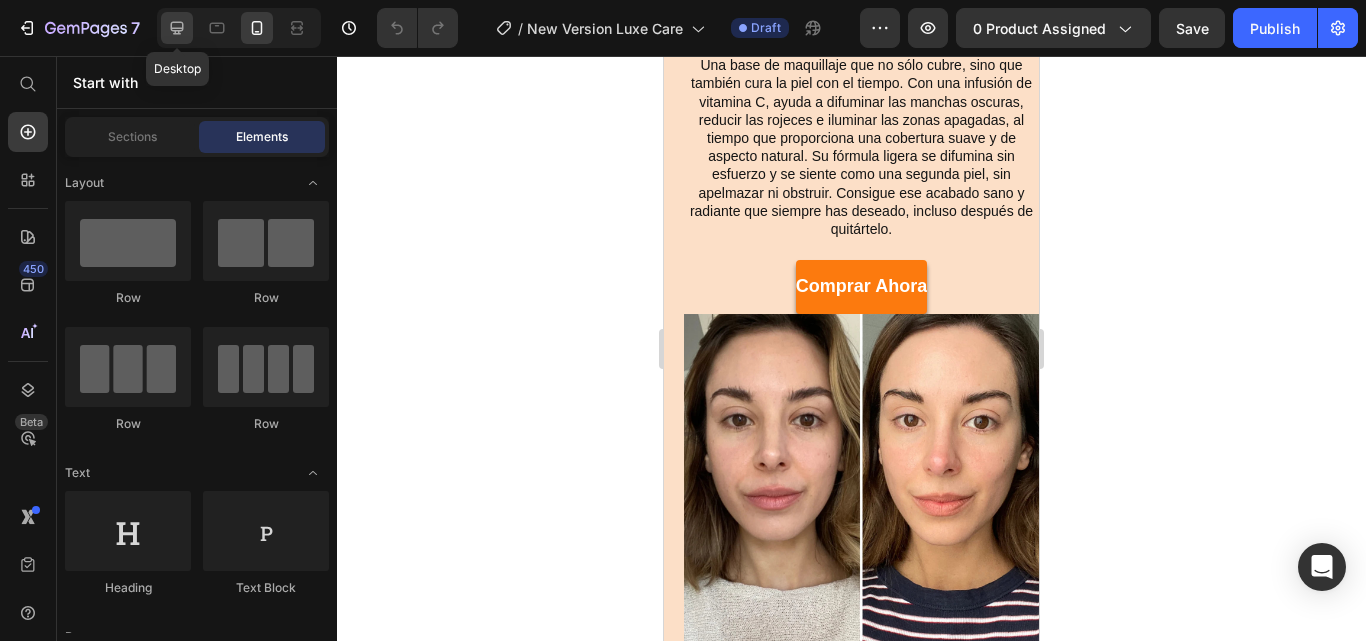click 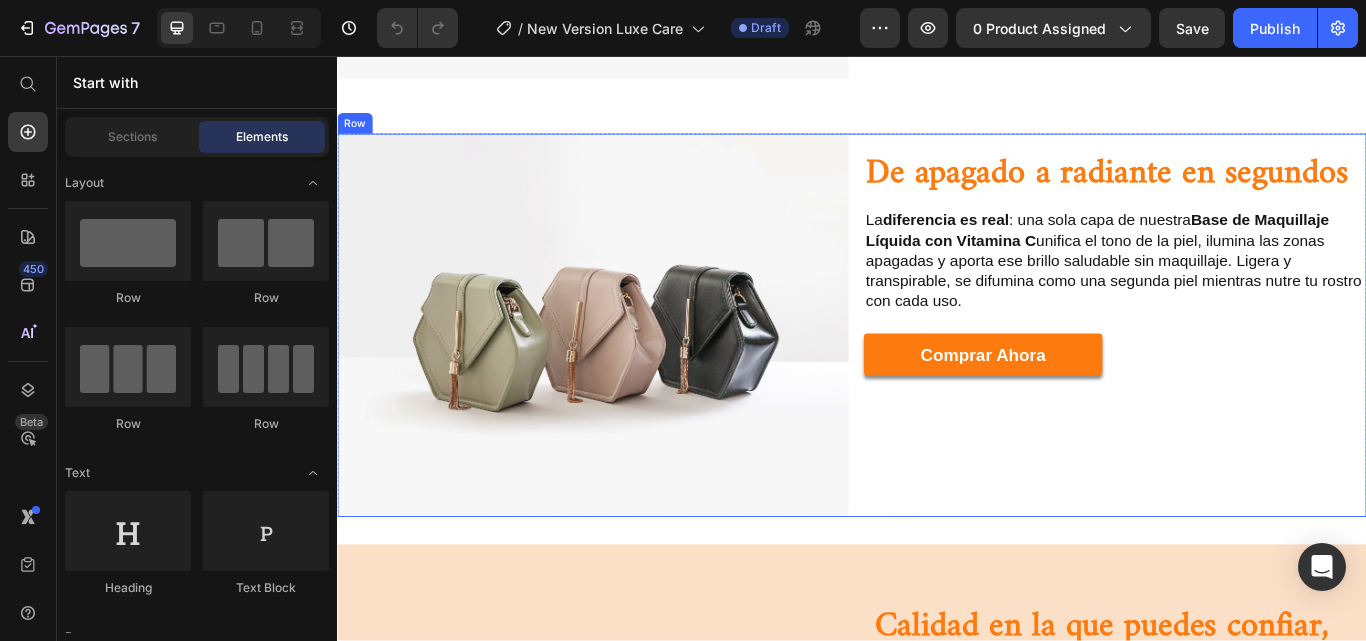 scroll, scrollTop: 3108, scrollLeft: 0, axis: vertical 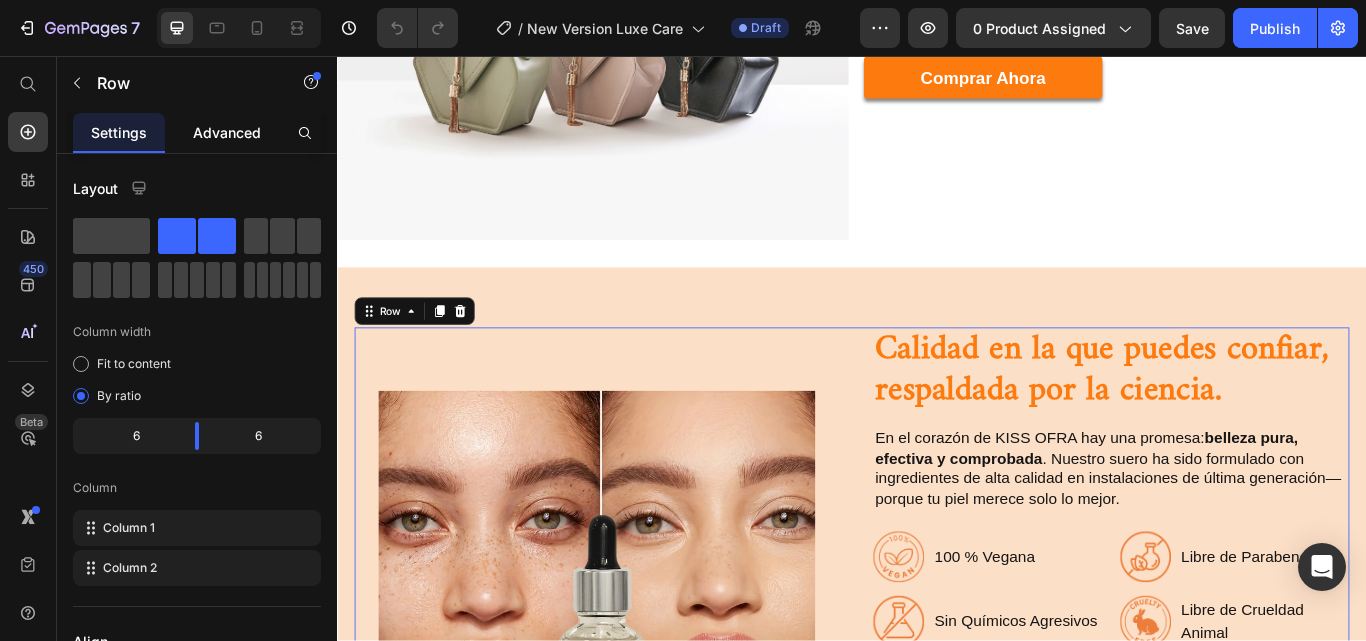 click on "Advanced" at bounding box center [227, 132] 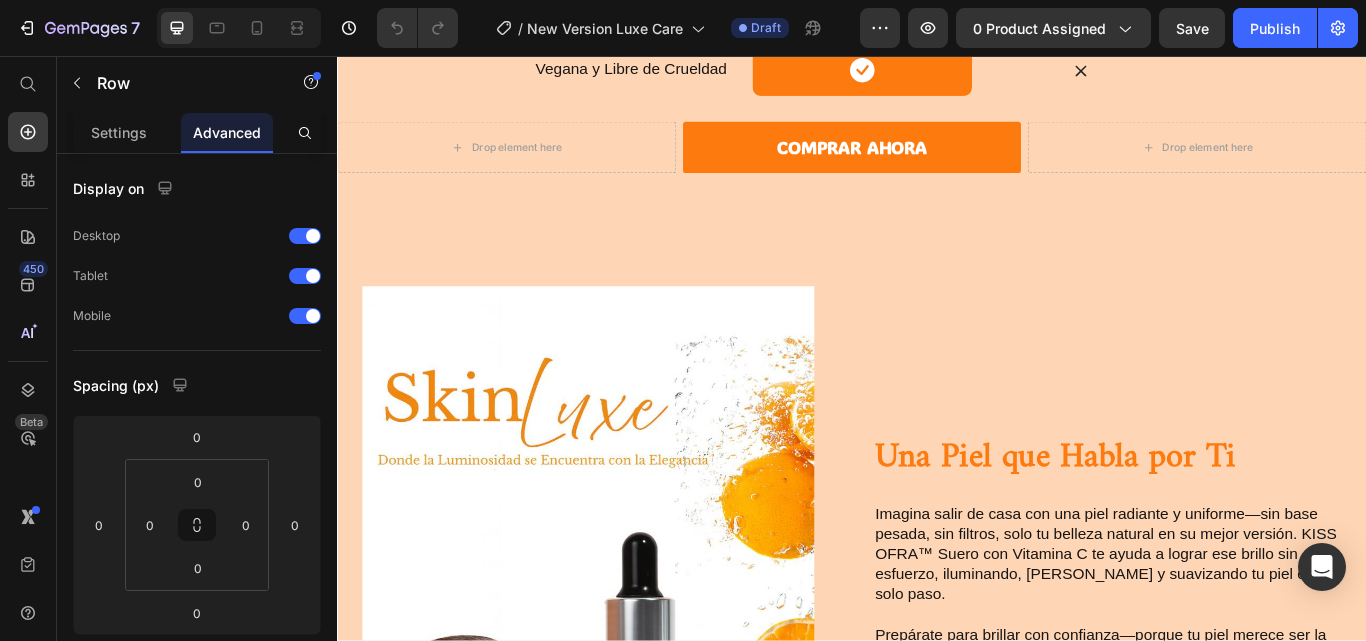 scroll, scrollTop: 8326, scrollLeft: 0, axis: vertical 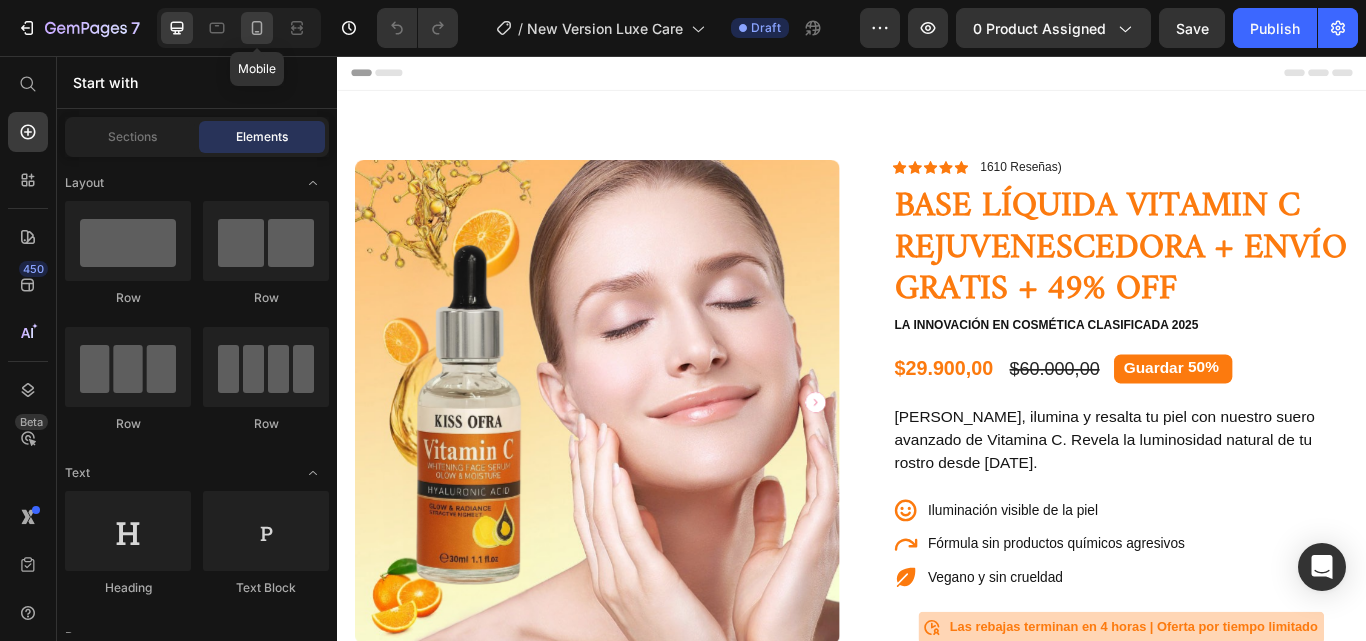 click 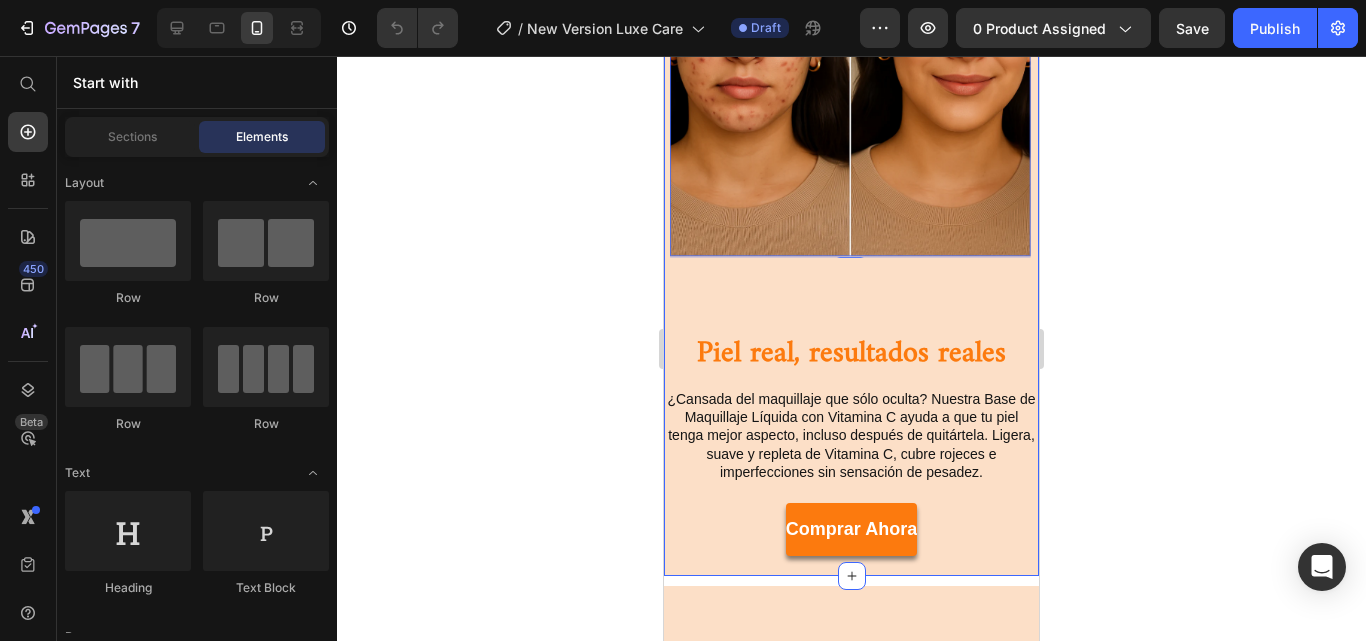 scroll, scrollTop: 1544, scrollLeft: 0, axis: vertical 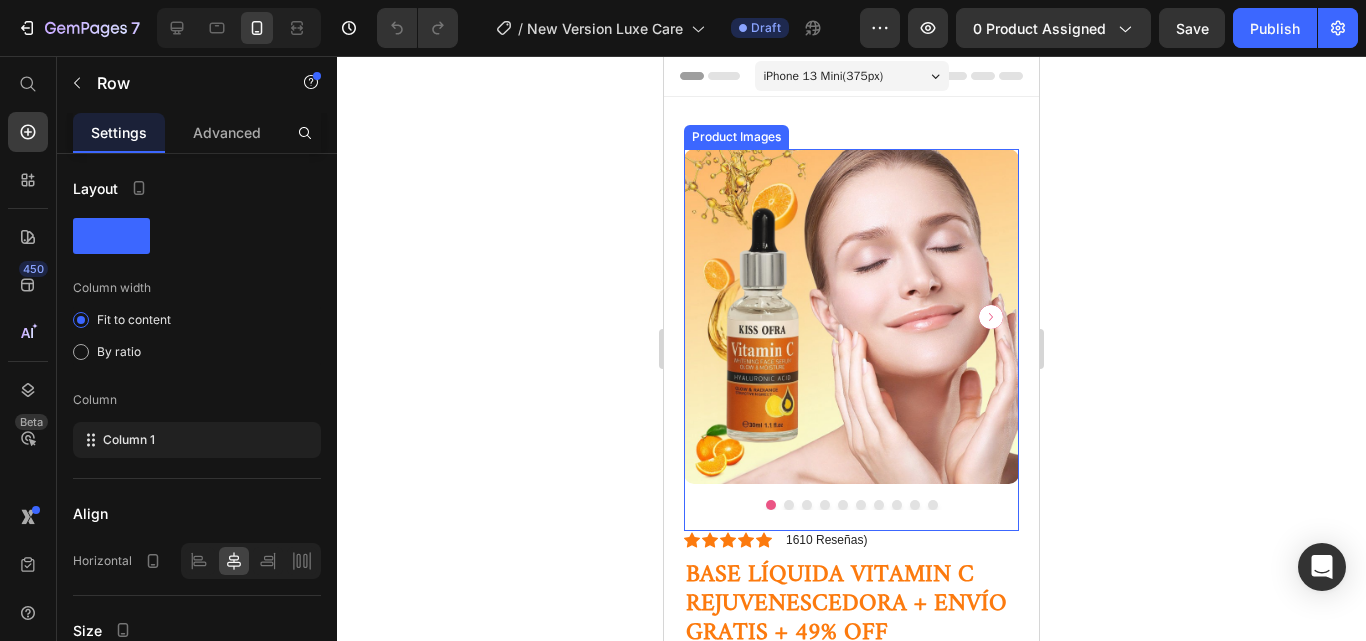 click 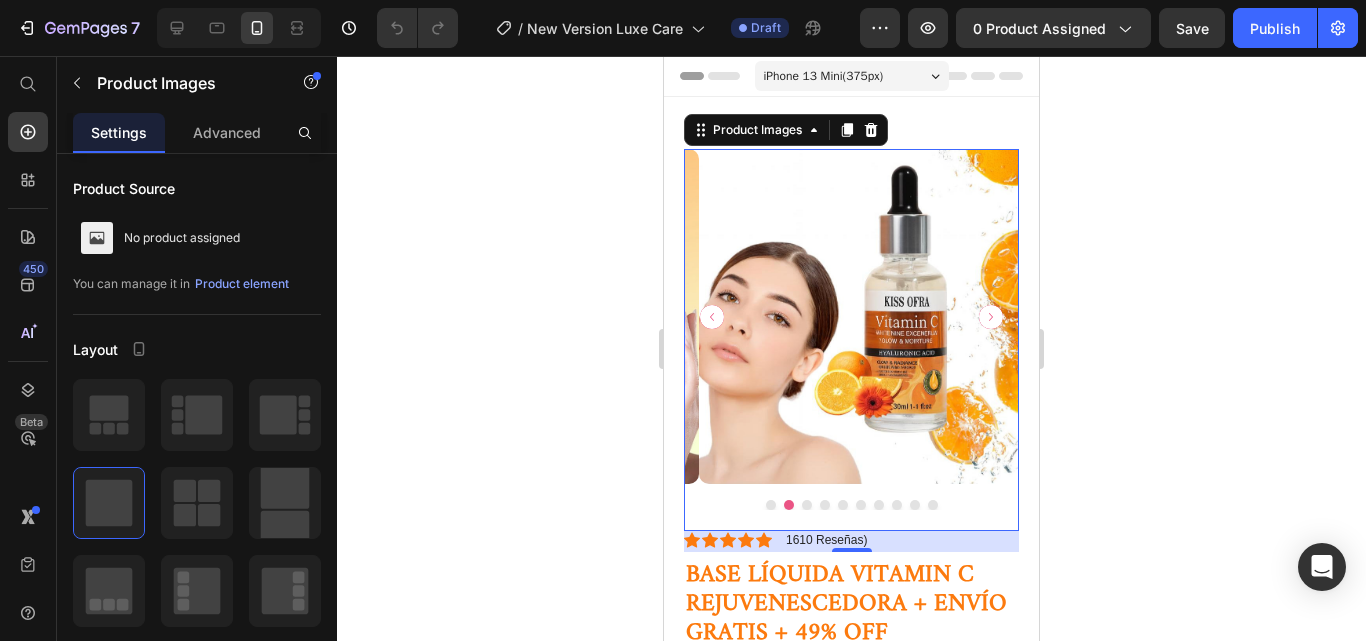 click 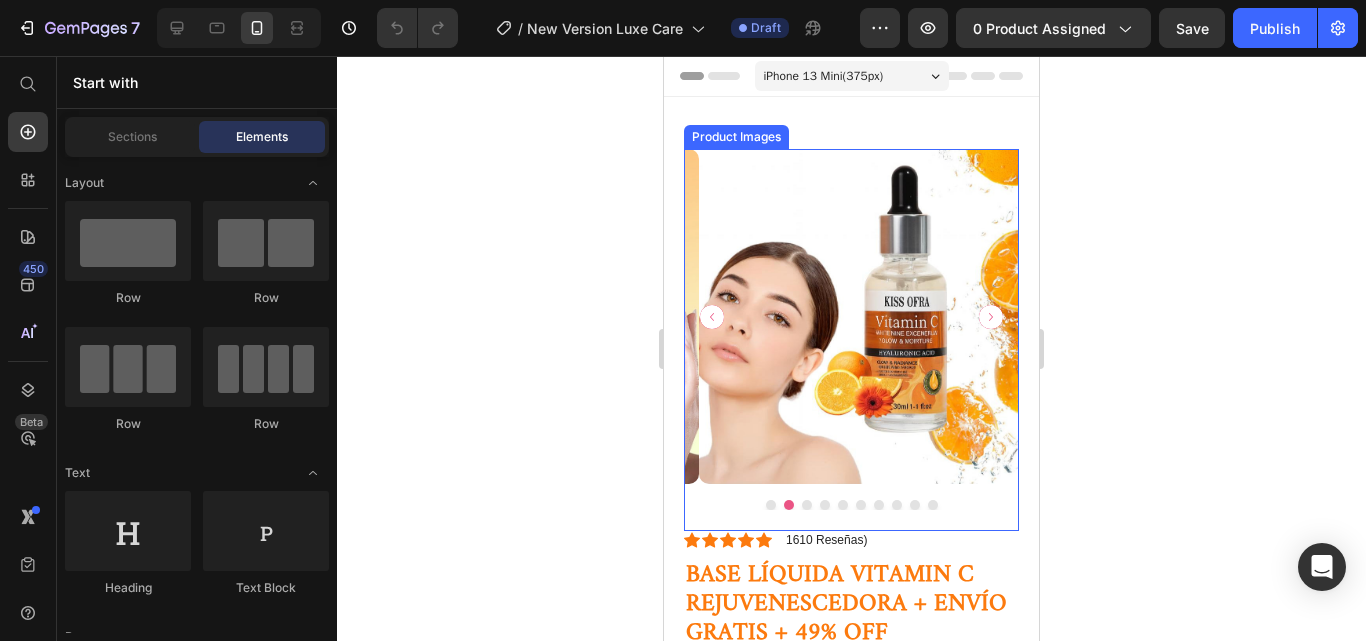 click 